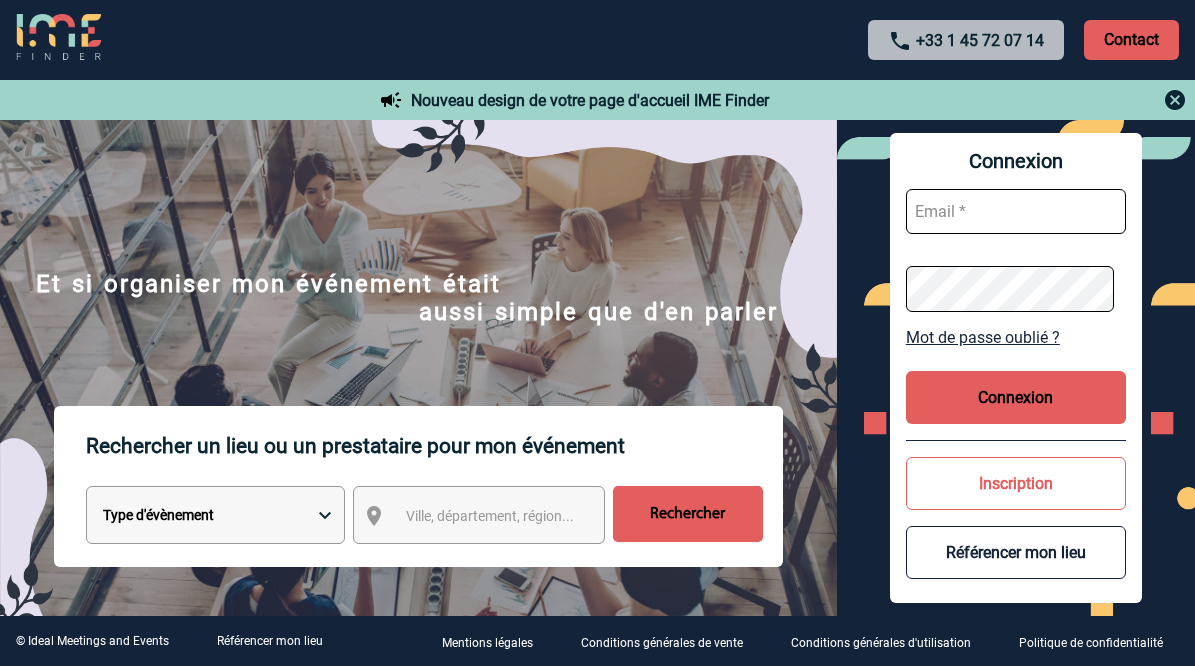 scroll, scrollTop: 0, scrollLeft: 0, axis: both 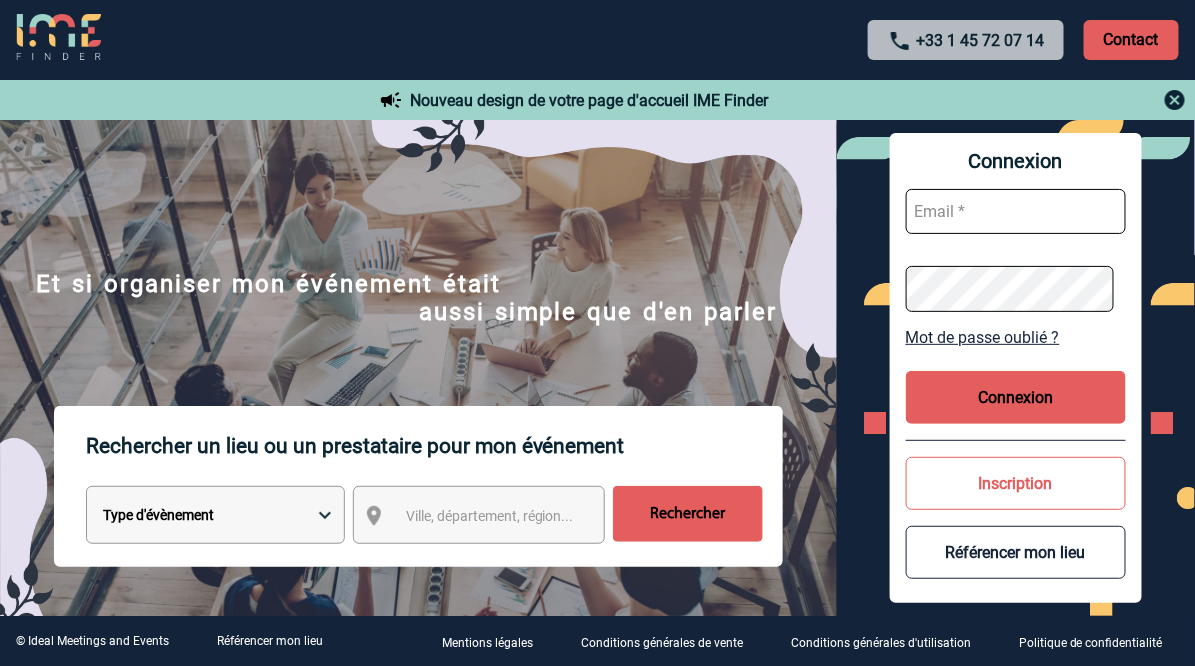 type on "vkalb@ime-groupe.com" 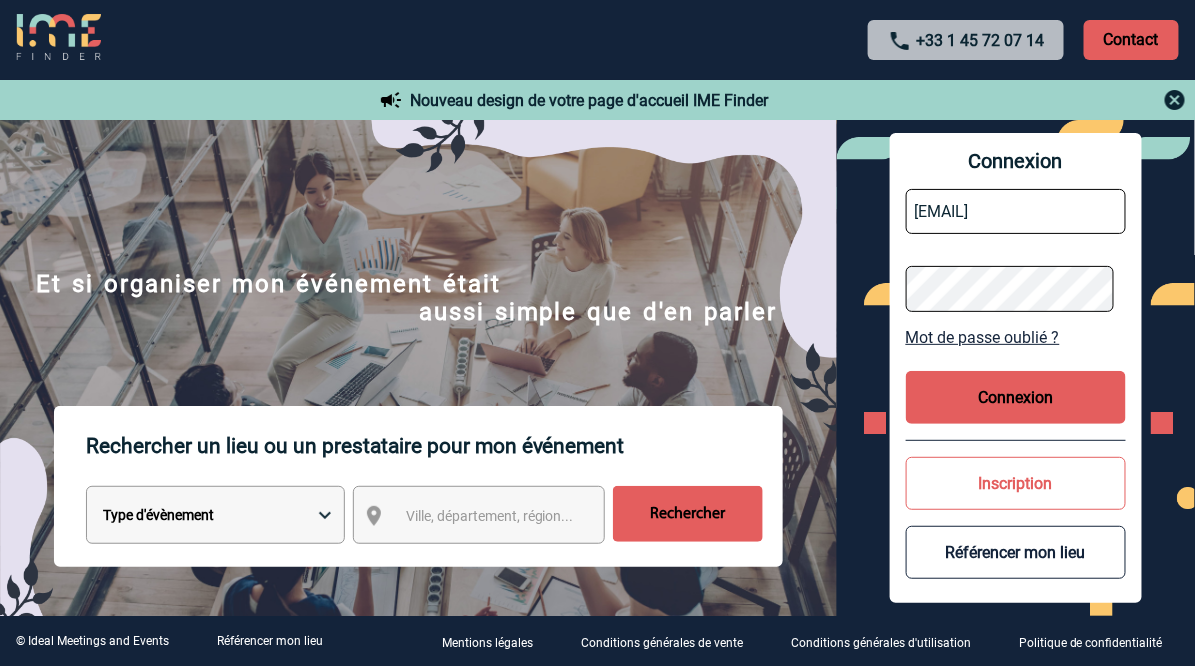click on "Connexion" at bounding box center [1016, 397] 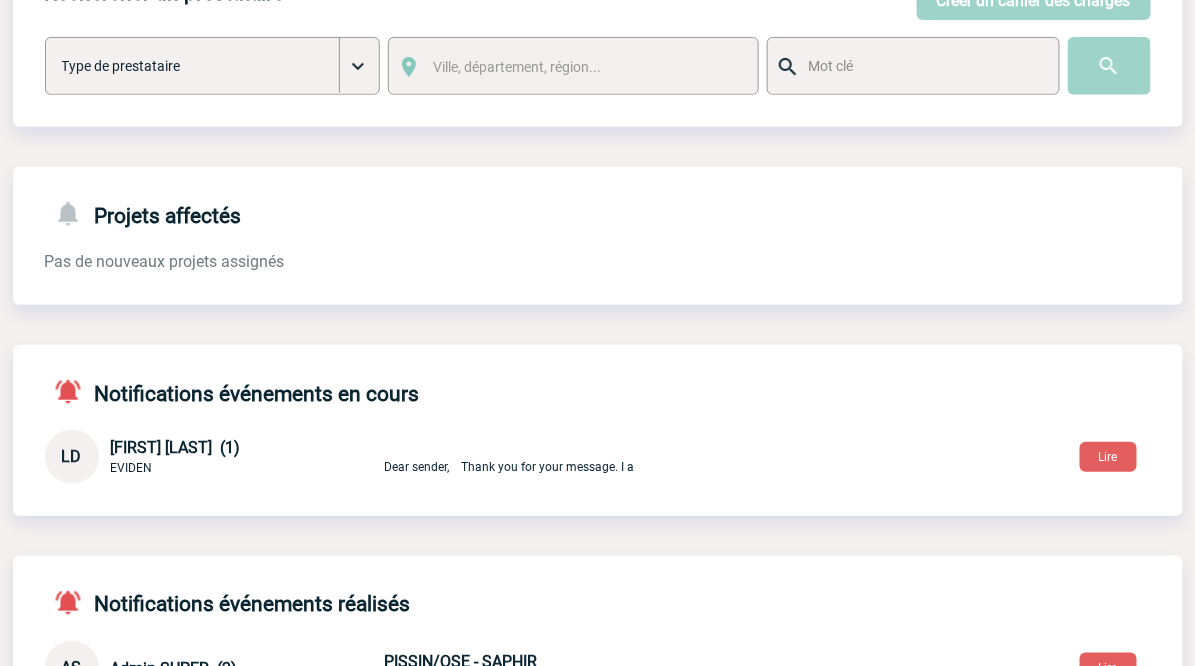 scroll, scrollTop: 222, scrollLeft: 0, axis: vertical 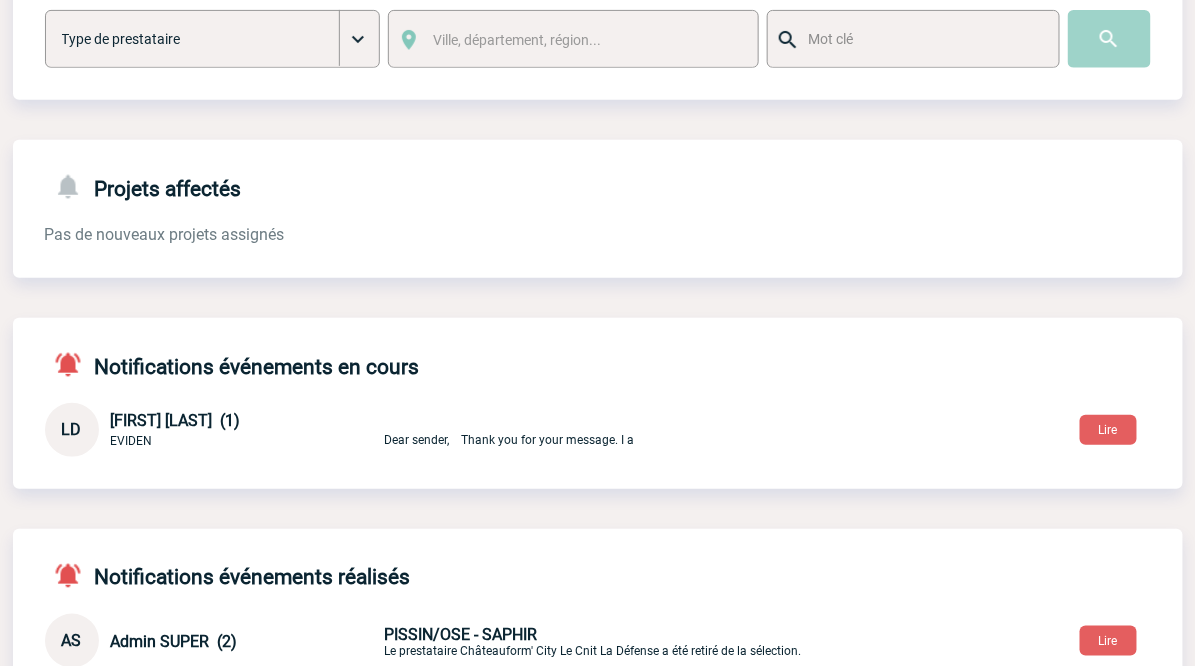 click on "Dear sender,    Thank you for your message. I a" at bounding box center (620, 430) 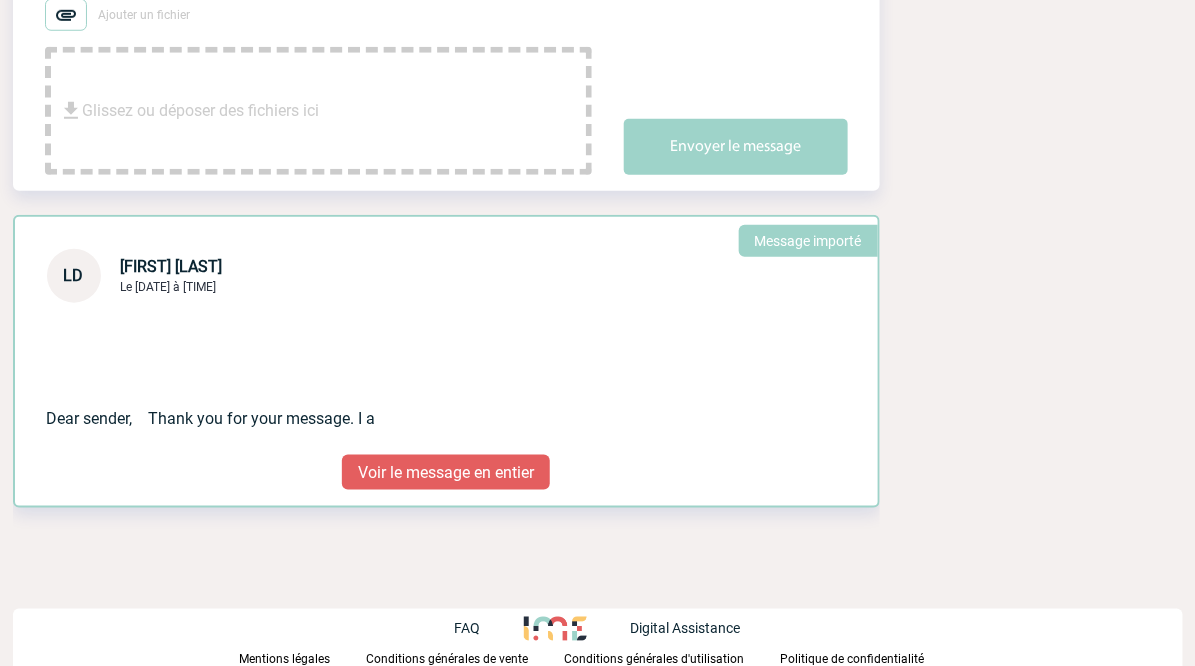 scroll, scrollTop: 482, scrollLeft: 0, axis: vertical 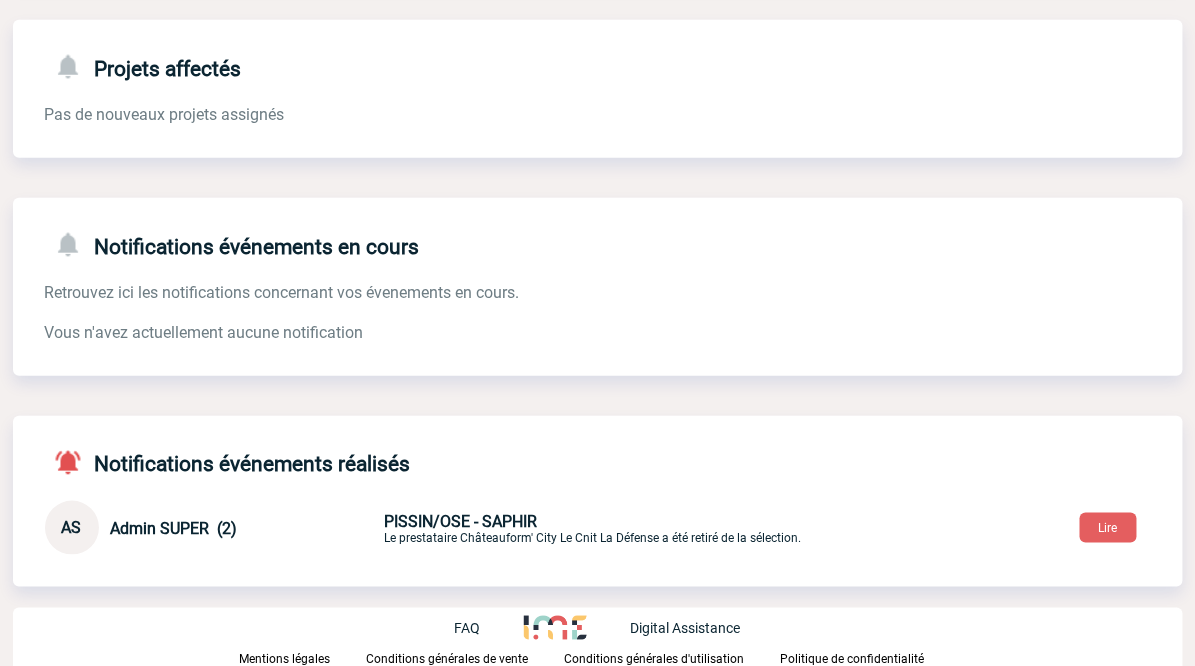 click on "PISSIN/OSE - SAPHIR  Le prestataire Châteauform' City Le Cnit La Défense a été retiré de la sélection." at bounding box center (620, 528) 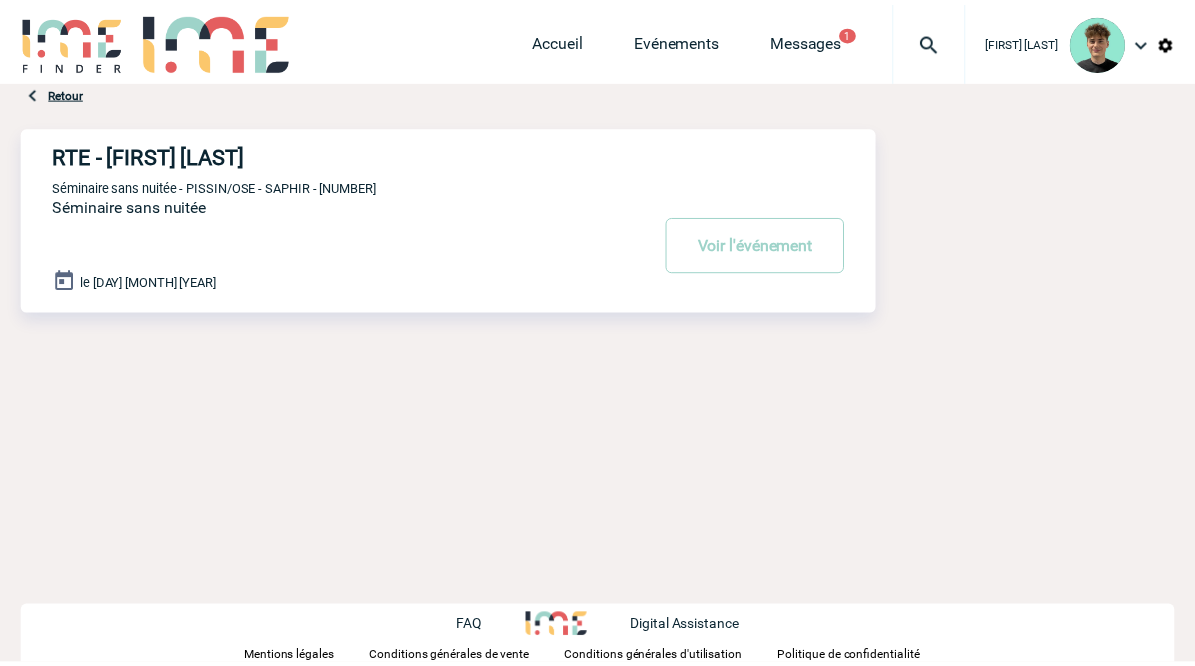 scroll, scrollTop: 0, scrollLeft: 0, axis: both 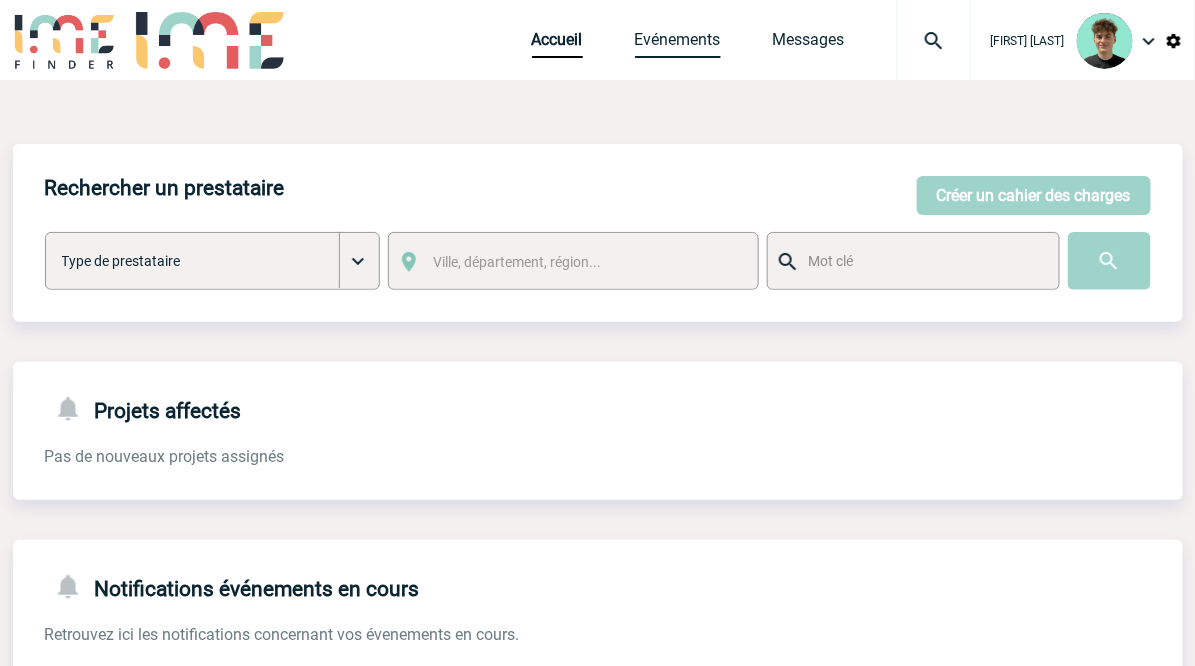 click on "Evénements" at bounding box center (678, 44) 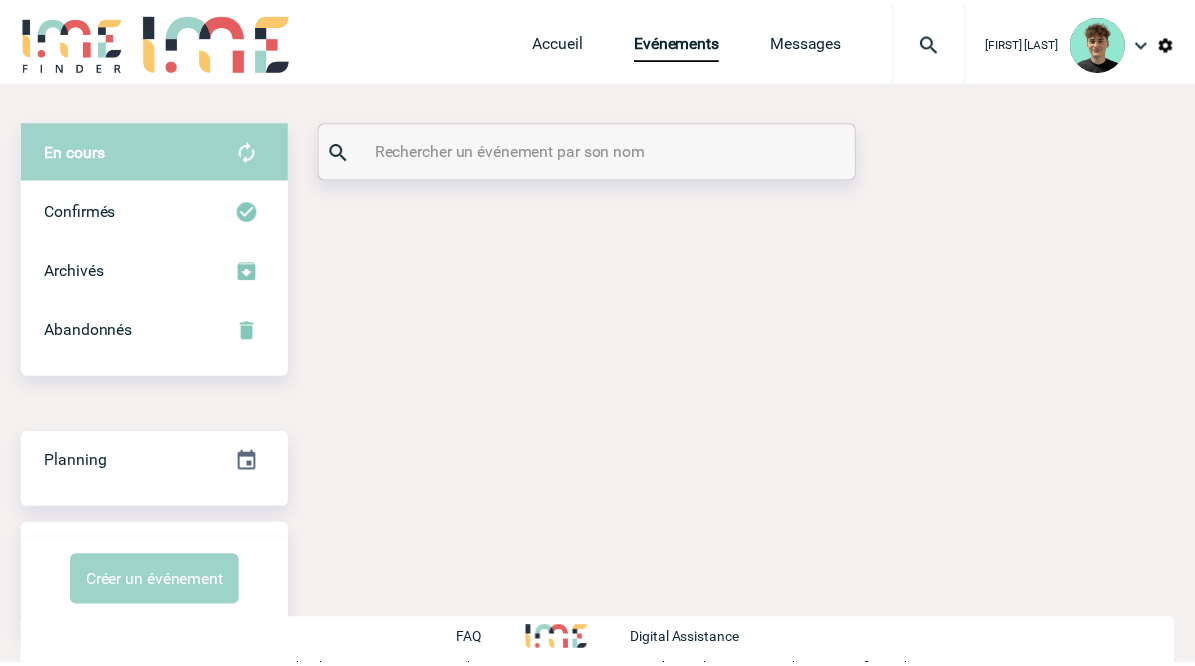 scroll, scrollTop: 0, scrollLeft: 0, axis: both 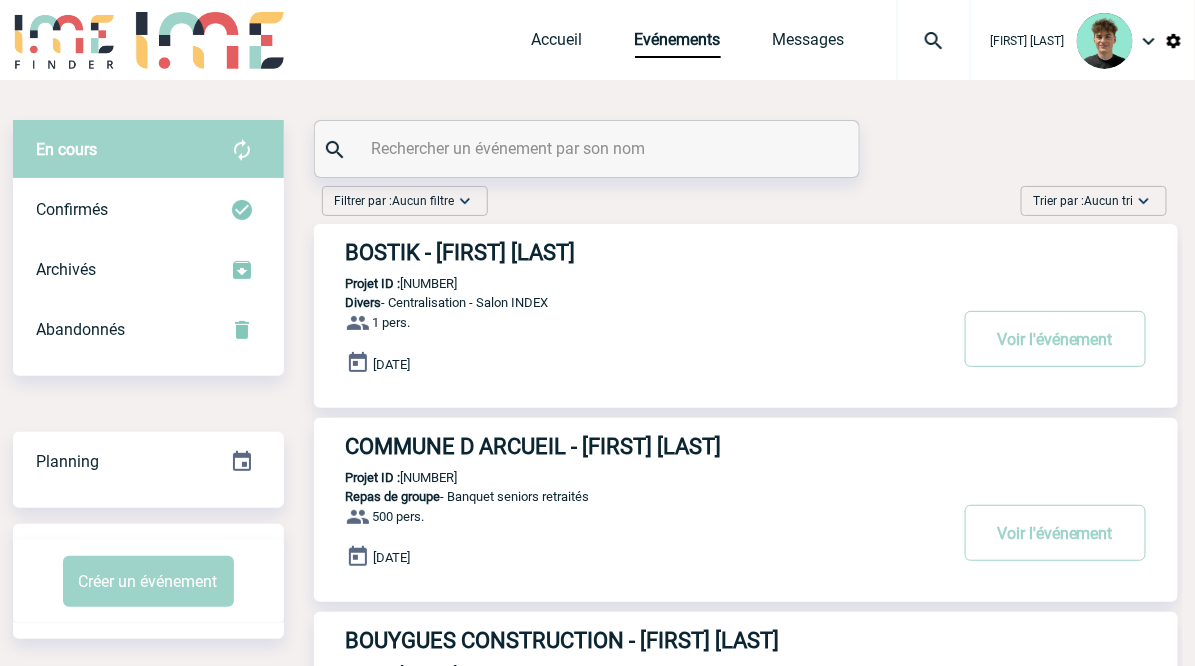 click on "Aucun tri" at bounding box center (1109, 201) 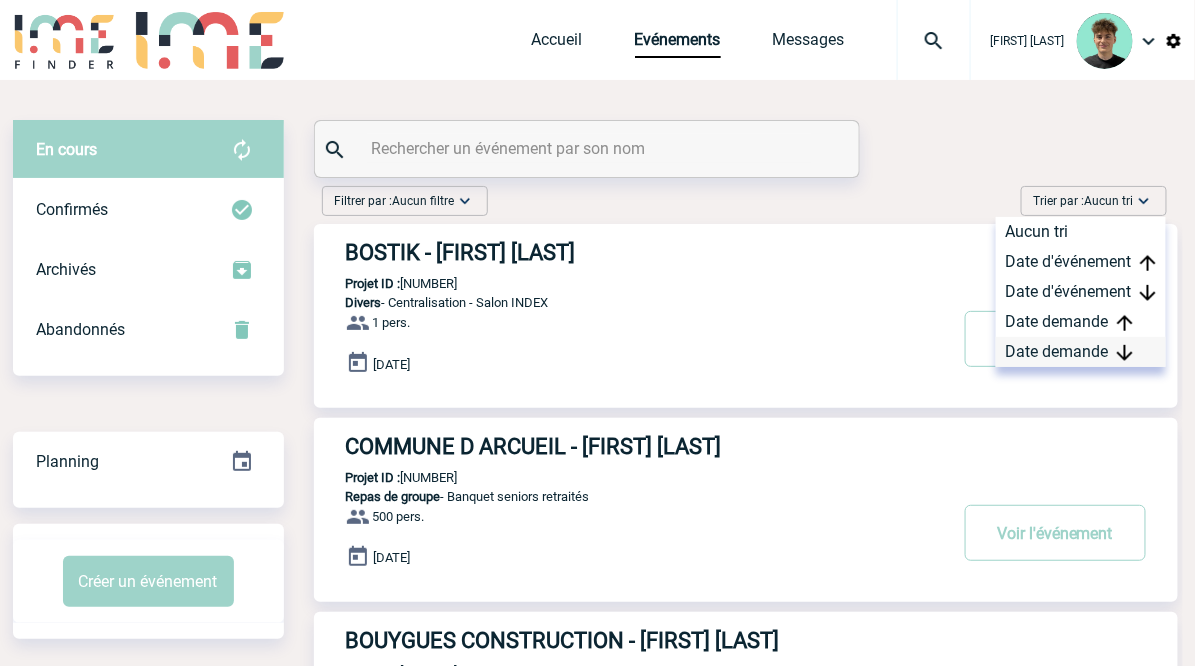 click on "Date demande" at bounding box center [1081, 352] 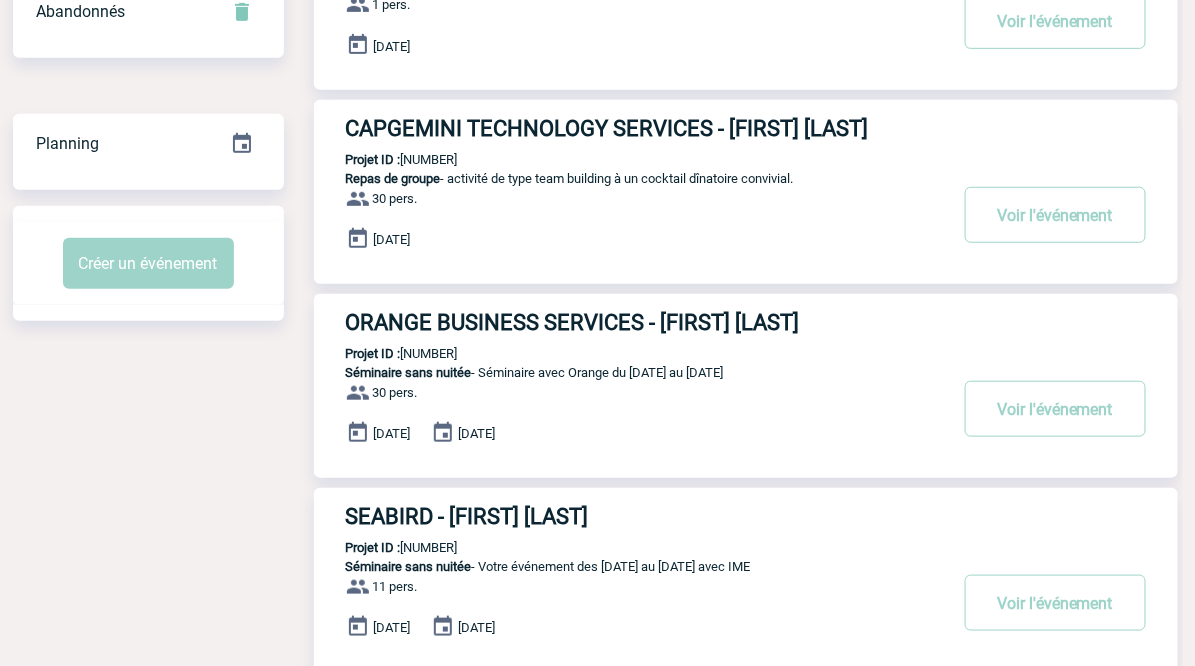 scroll, scrollTop: 333, scrollLeft: 0, axis: vertical 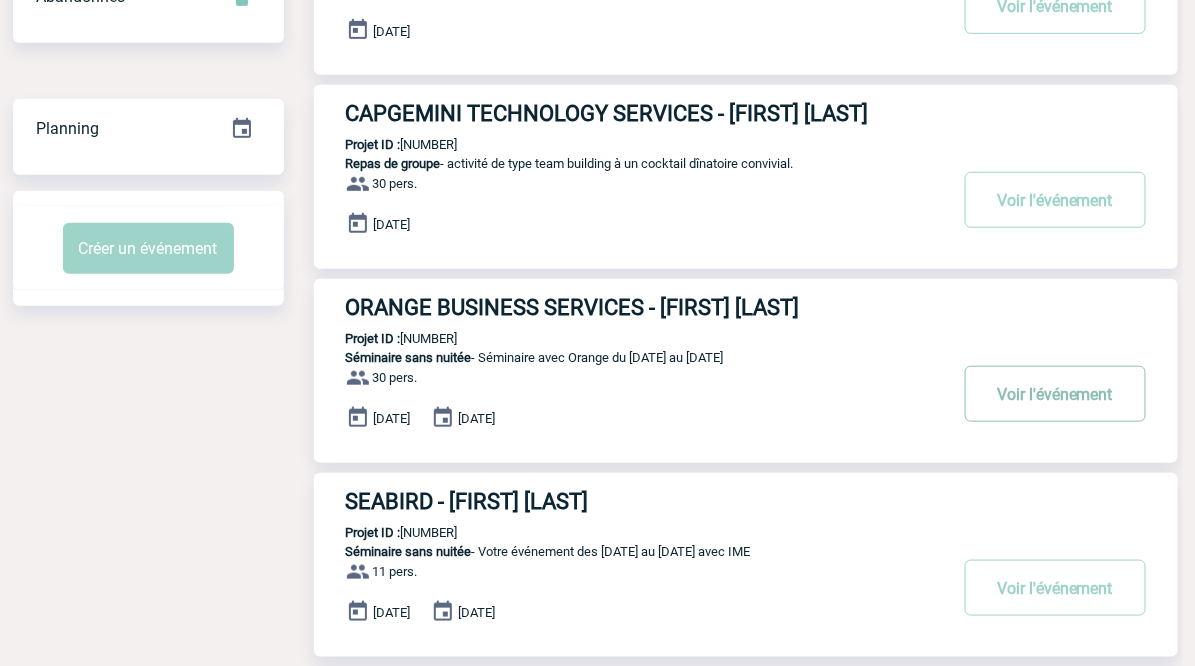 click on "Voir l'événement" at bounding box center [1055, 394] 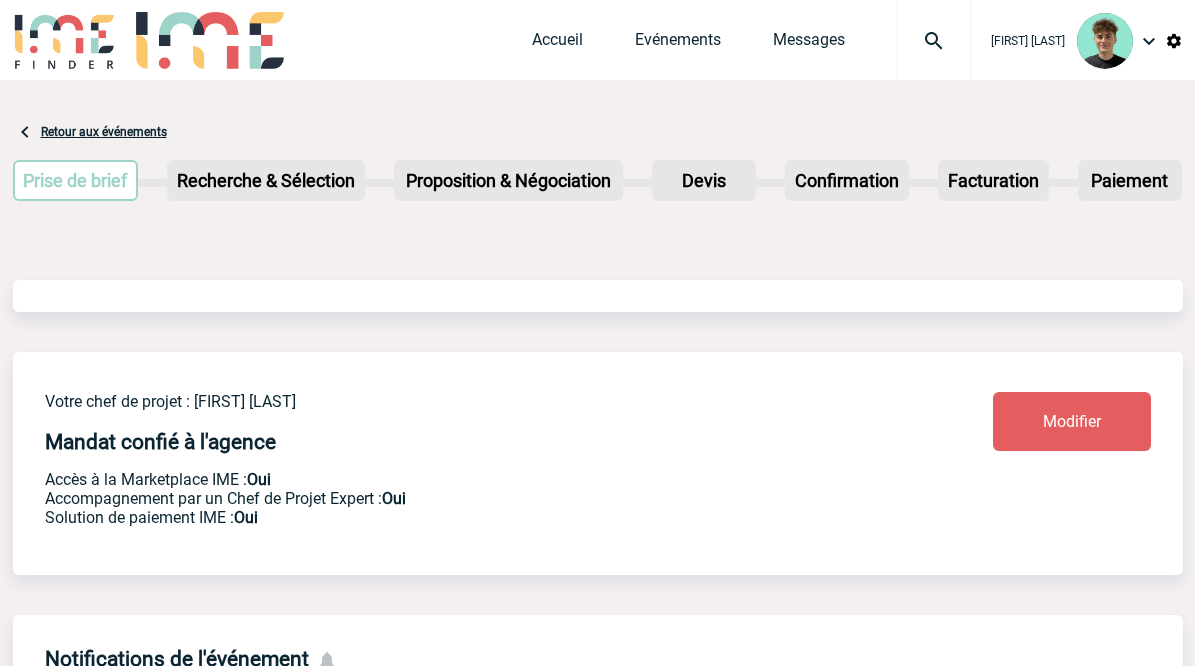 scroll, scrollTop: 0, scrollLeft: 0, axis: both 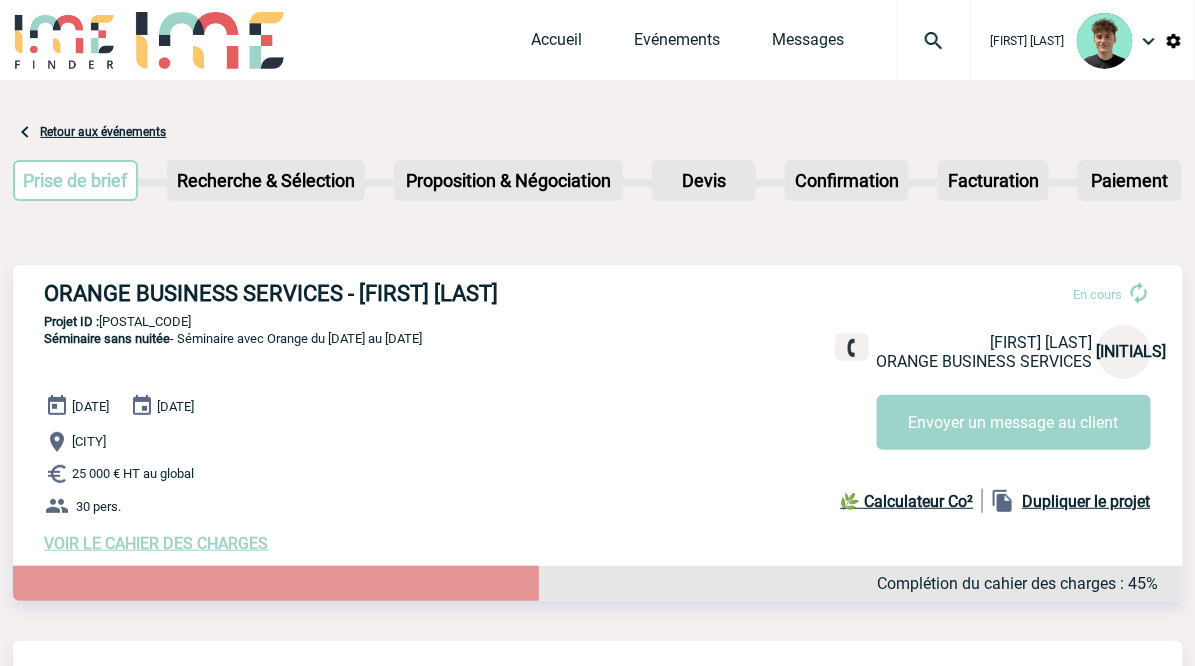 click on "VOIR LE CAHIER DES CHARGES" at bounding box center [157, 543] 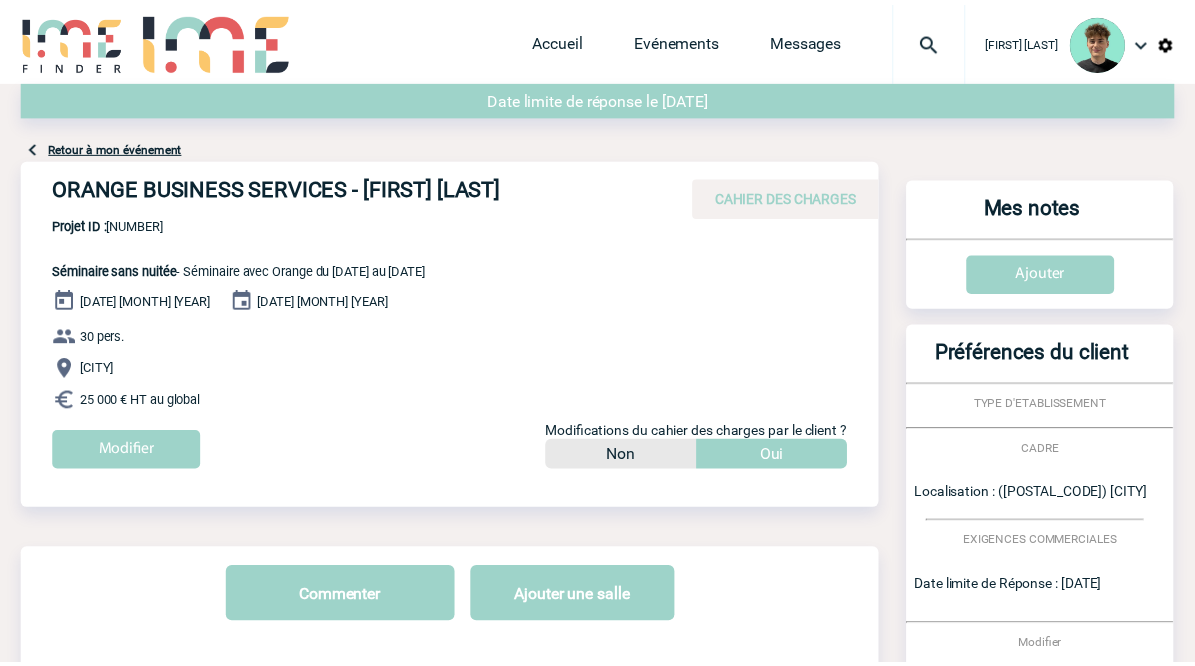 scroll, scrollTop: 0, scrollLeft: 0, axis: both 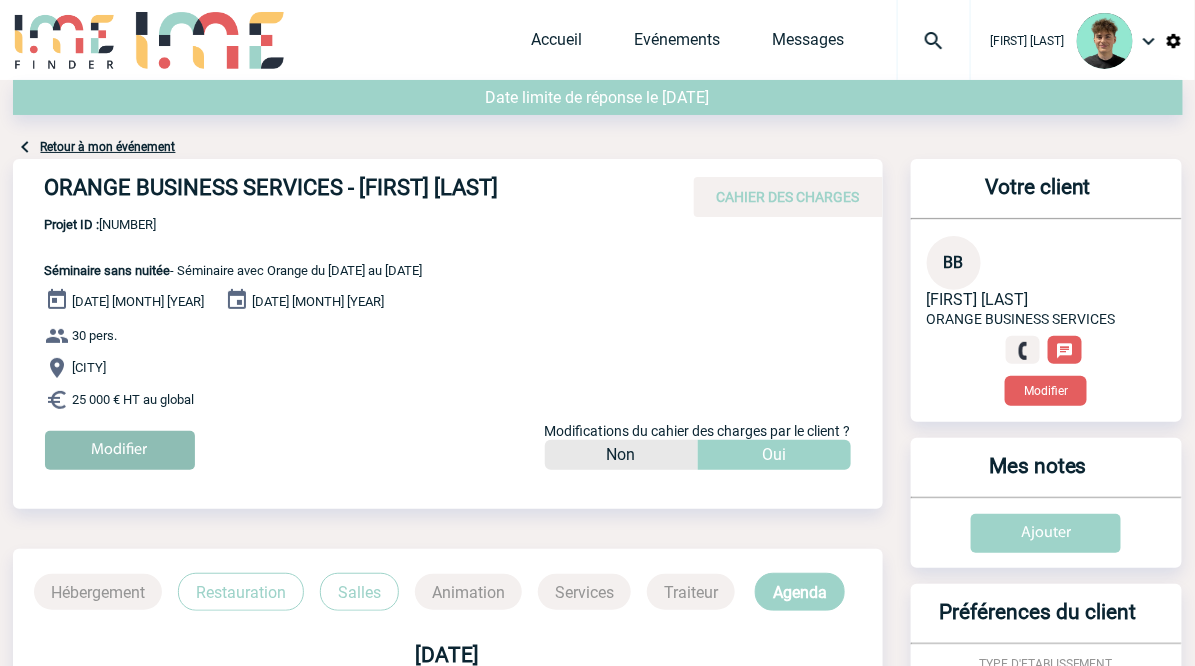 click on "Modifier" at bounding box center [120, 450] 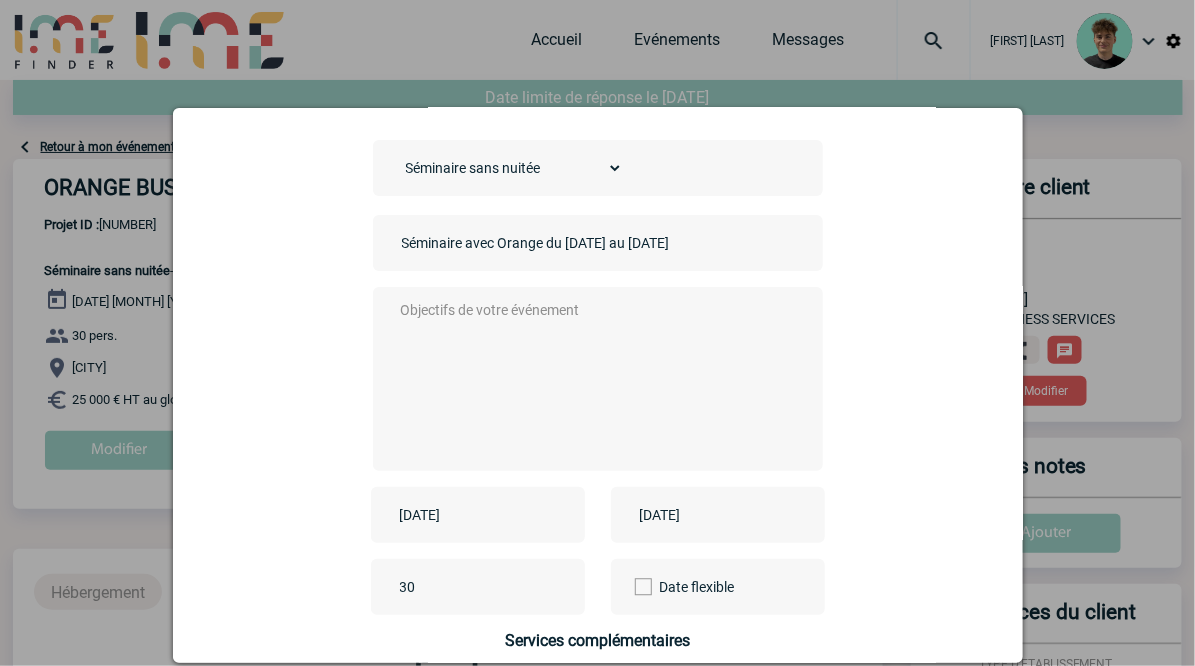 scroll, scrollTop: 222, scrollLeft: 0, axis: vertical 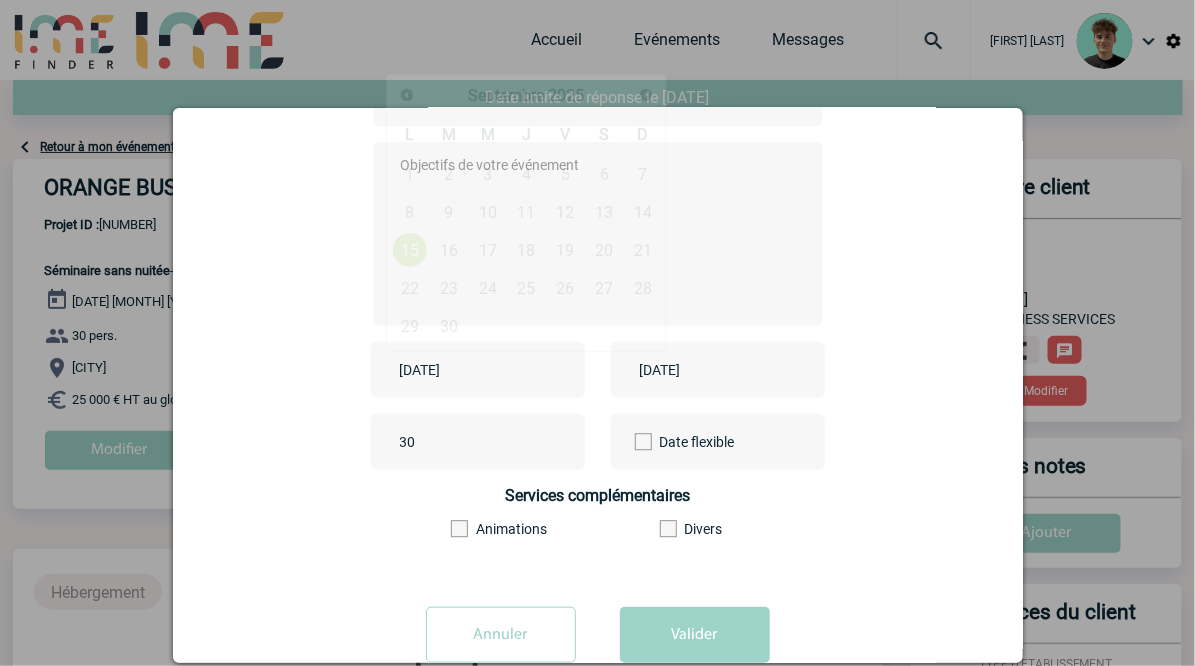 click on "[DATE]" at bounding box center (464, 370) 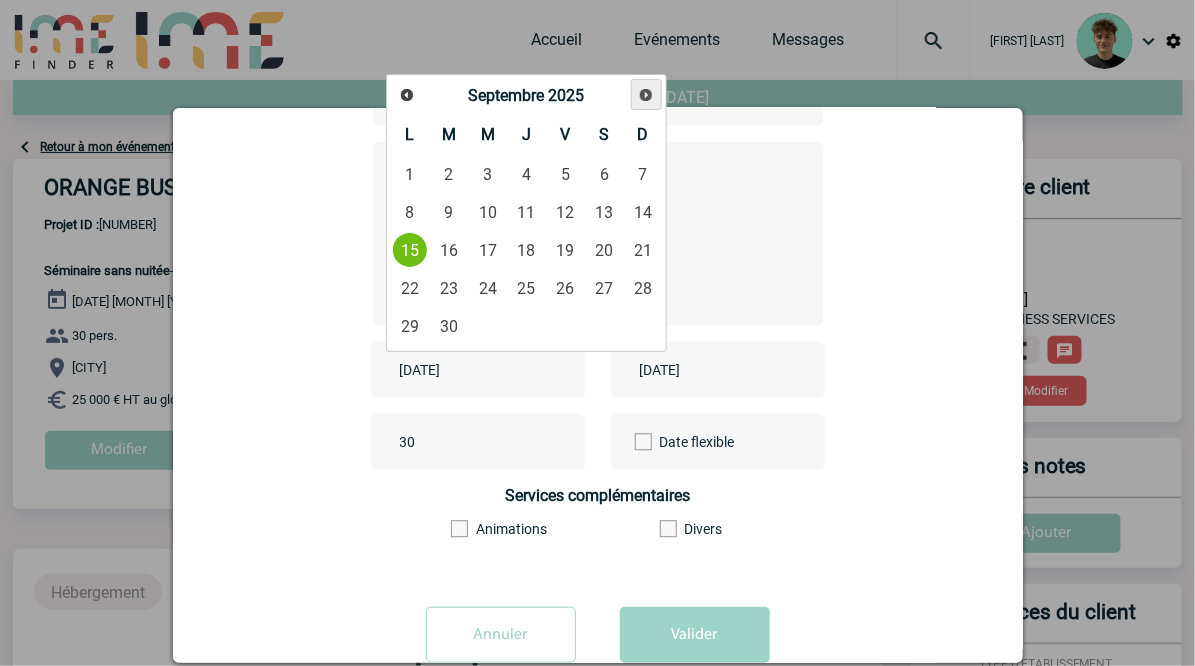 click on "Suivant" at bounding box center (646, 95) 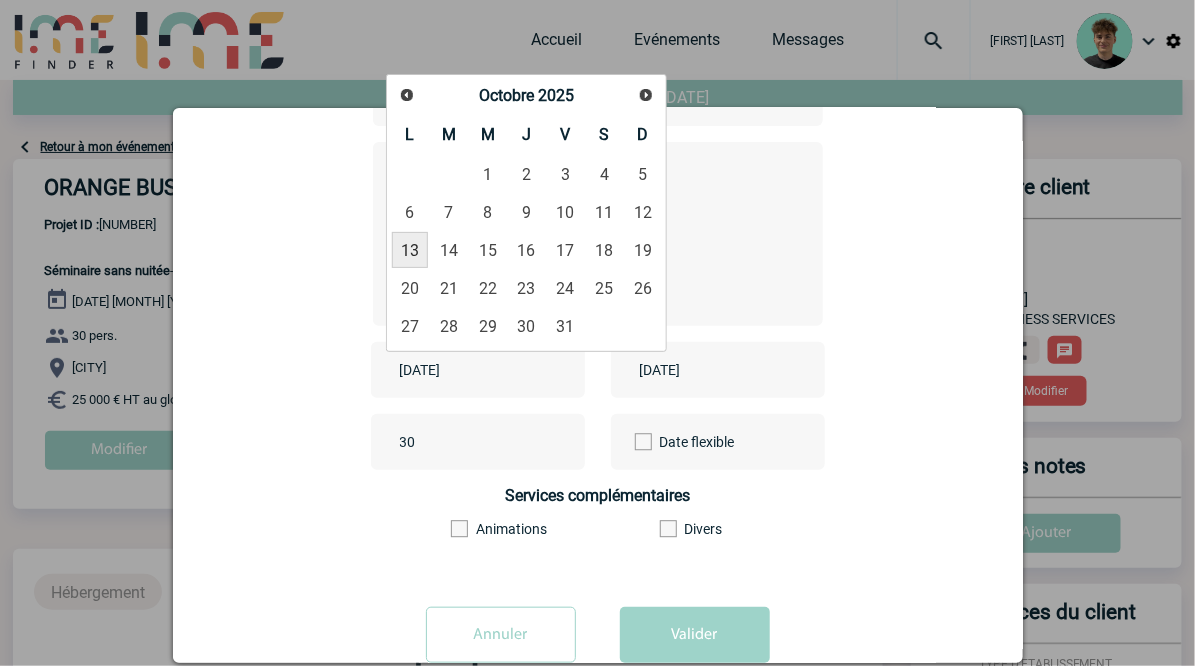 click on "13" at bounding box center (410, 250) 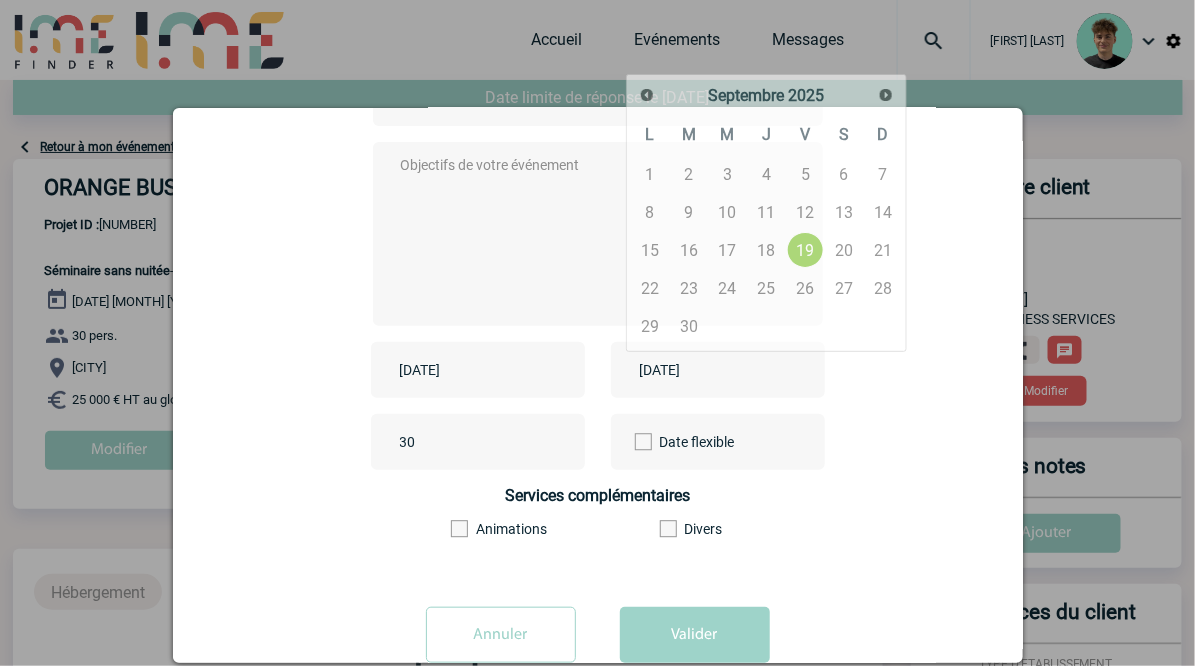 click on "[DATE]" at bounding box center [704, 370] 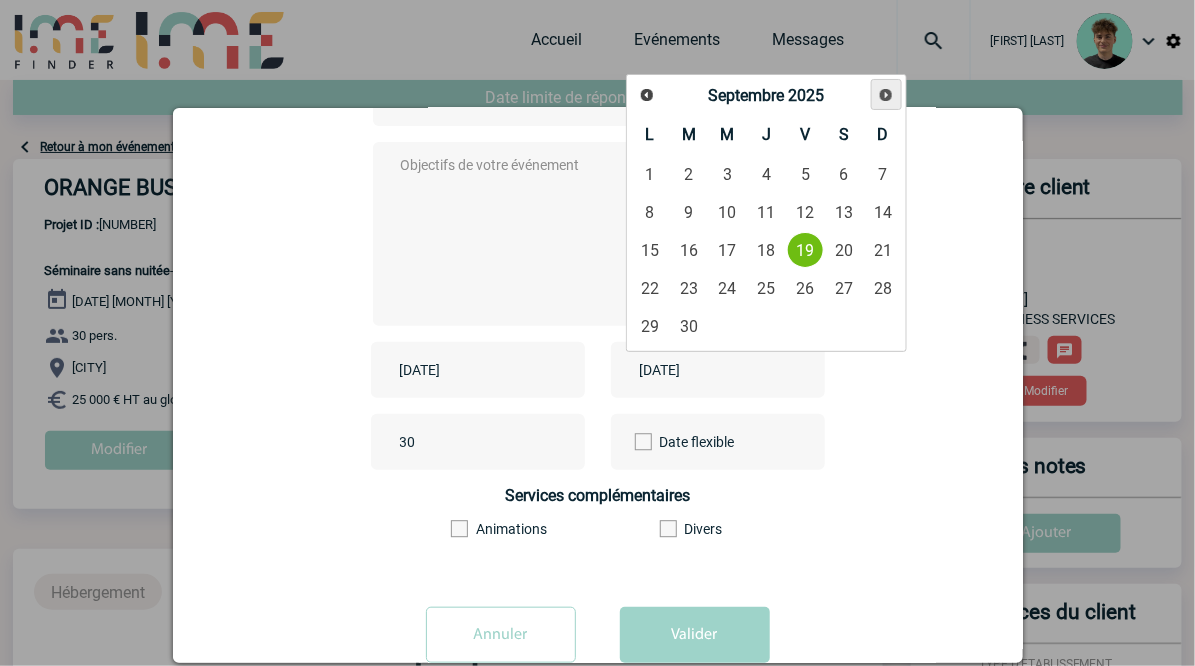click on "Suivant" at bounding box center (886, 94) 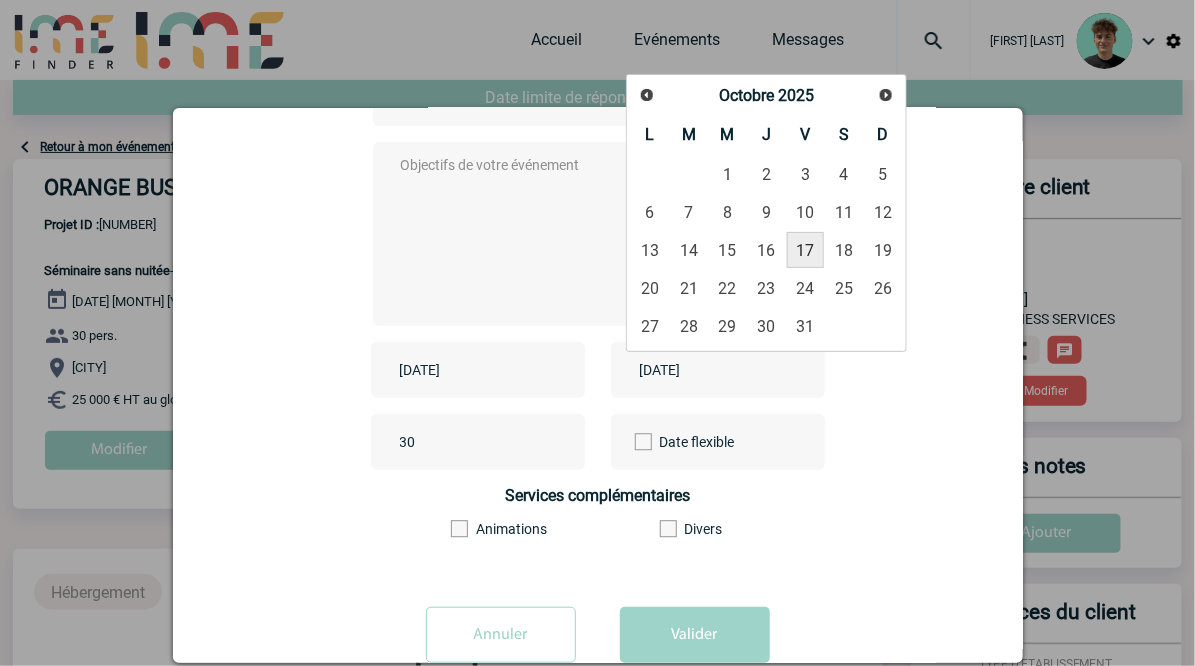 click on "17" at bounding box center (805, 250) 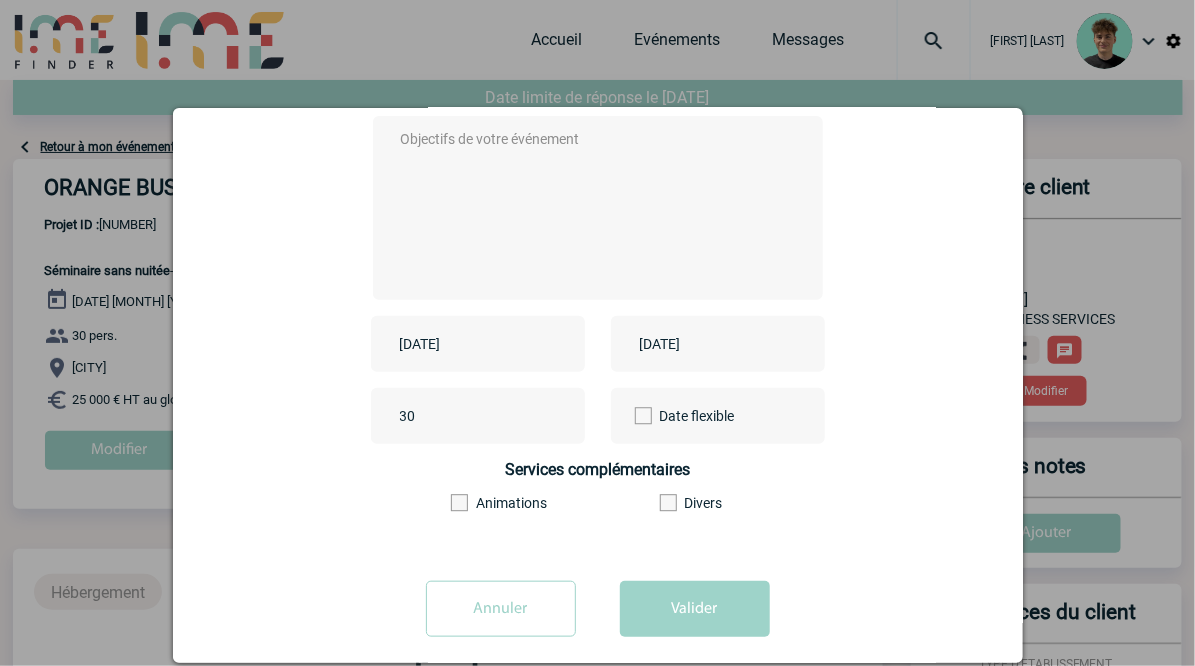 scroll, scrollTop: 271, scrollLeft: 0, axis: vertical 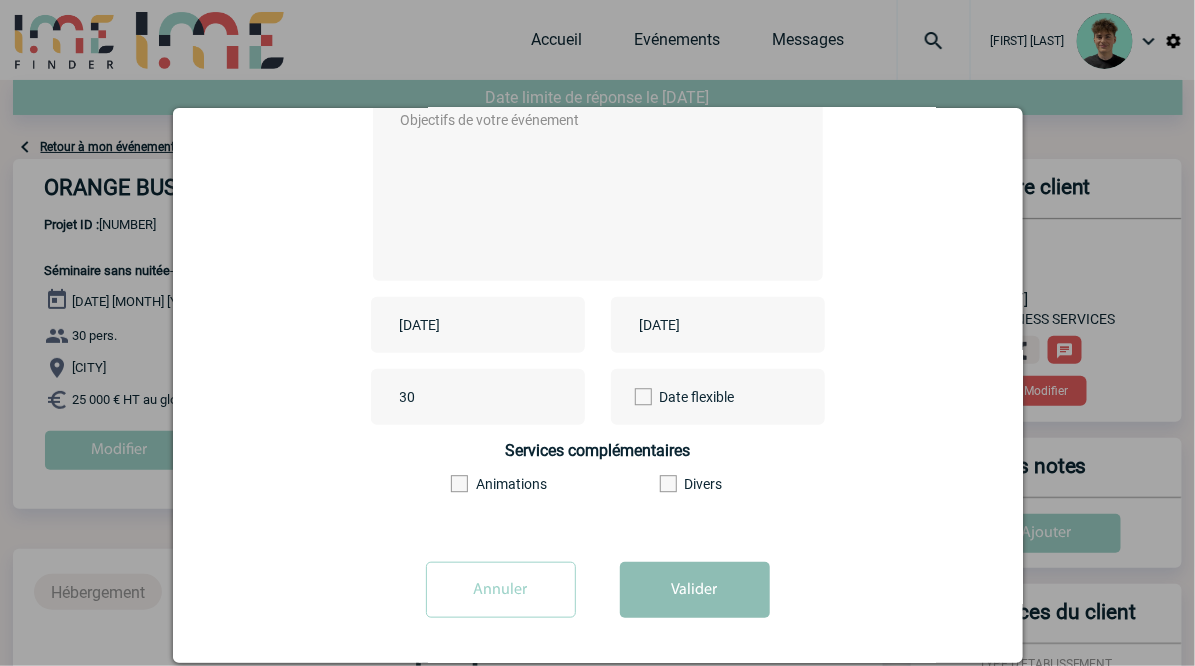 click on "Valider" at bounding box center (695, 590) 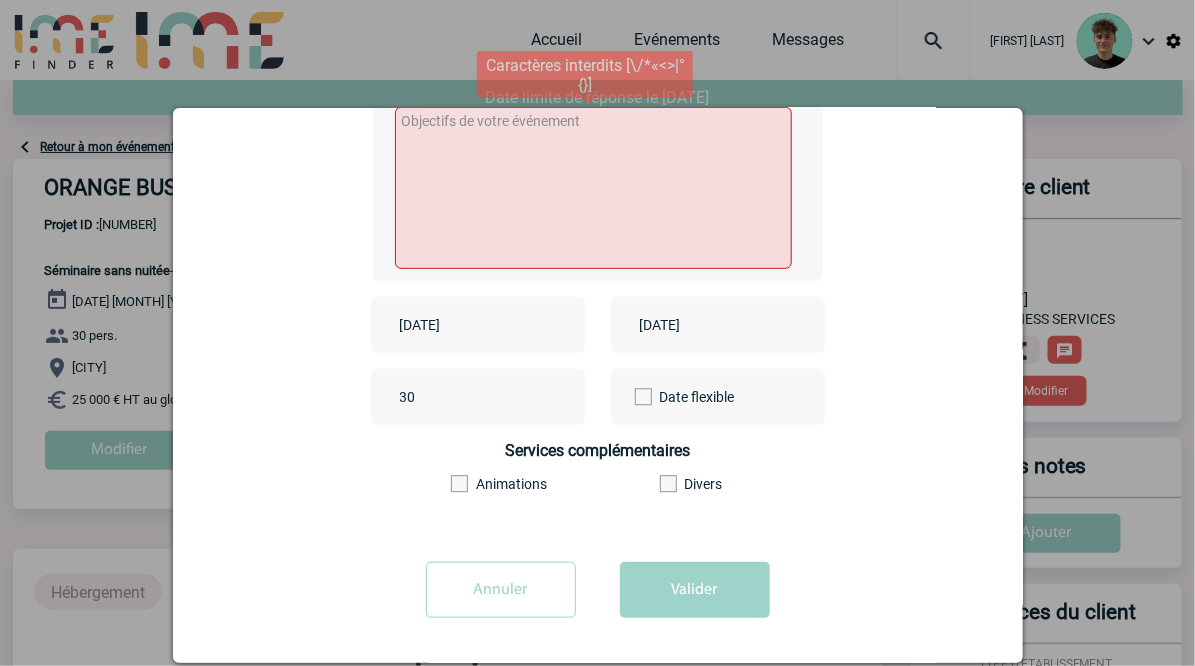 click at bounding box center [593, 188] 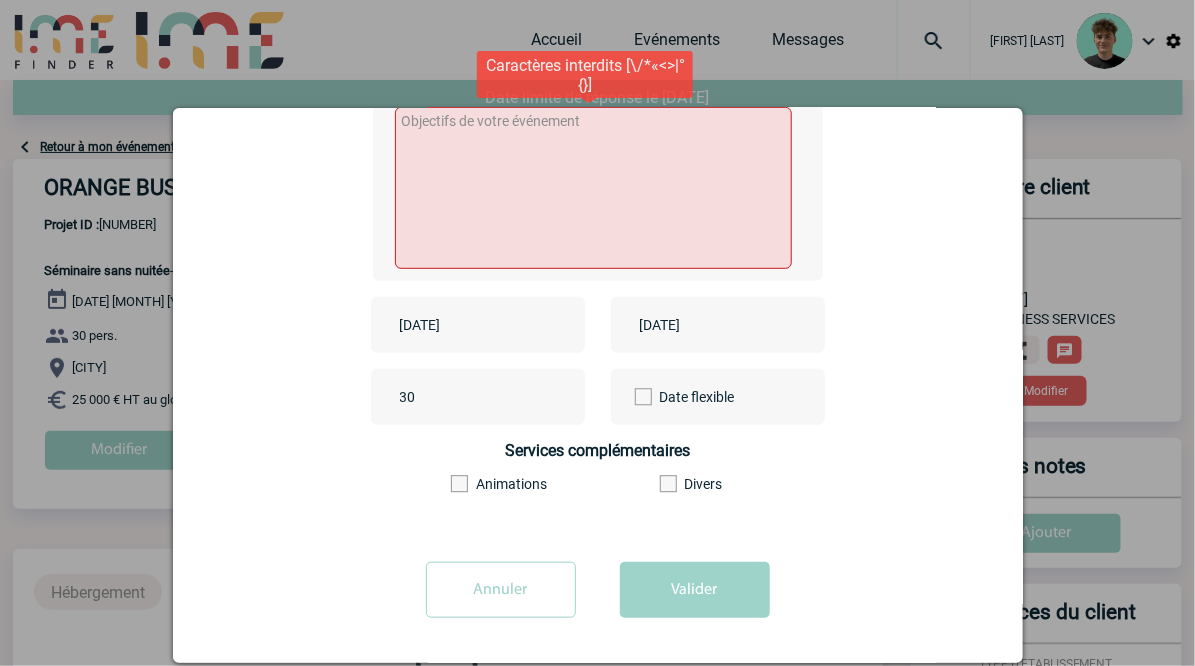 type on "S" 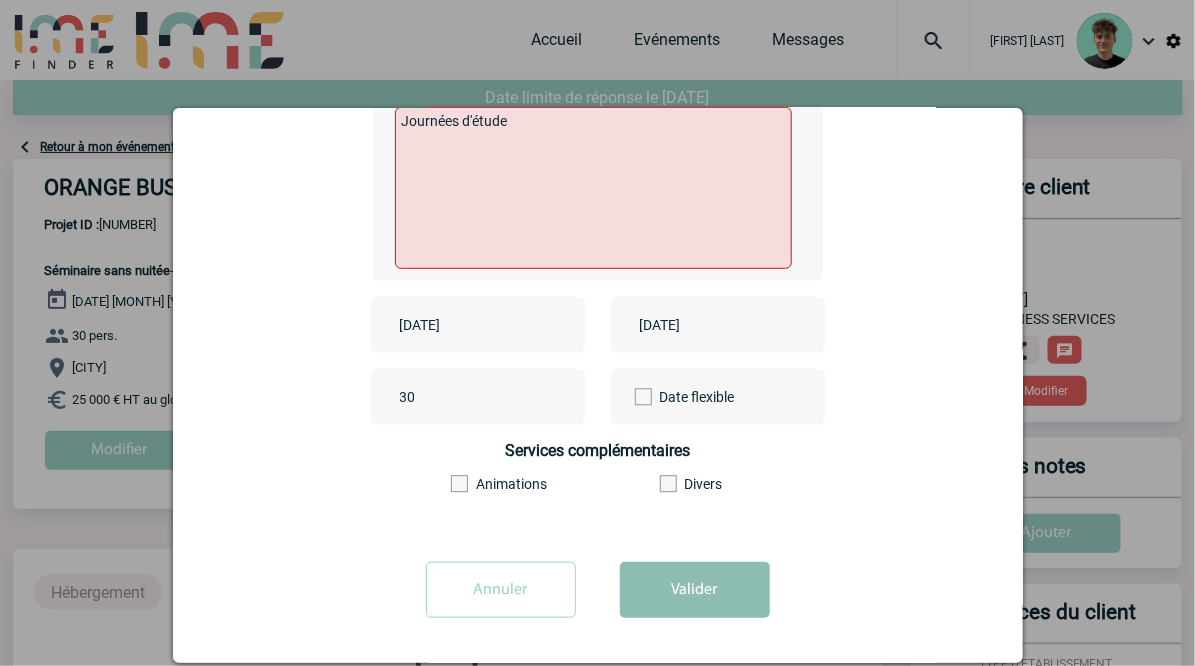 type on "Journées d'étude" 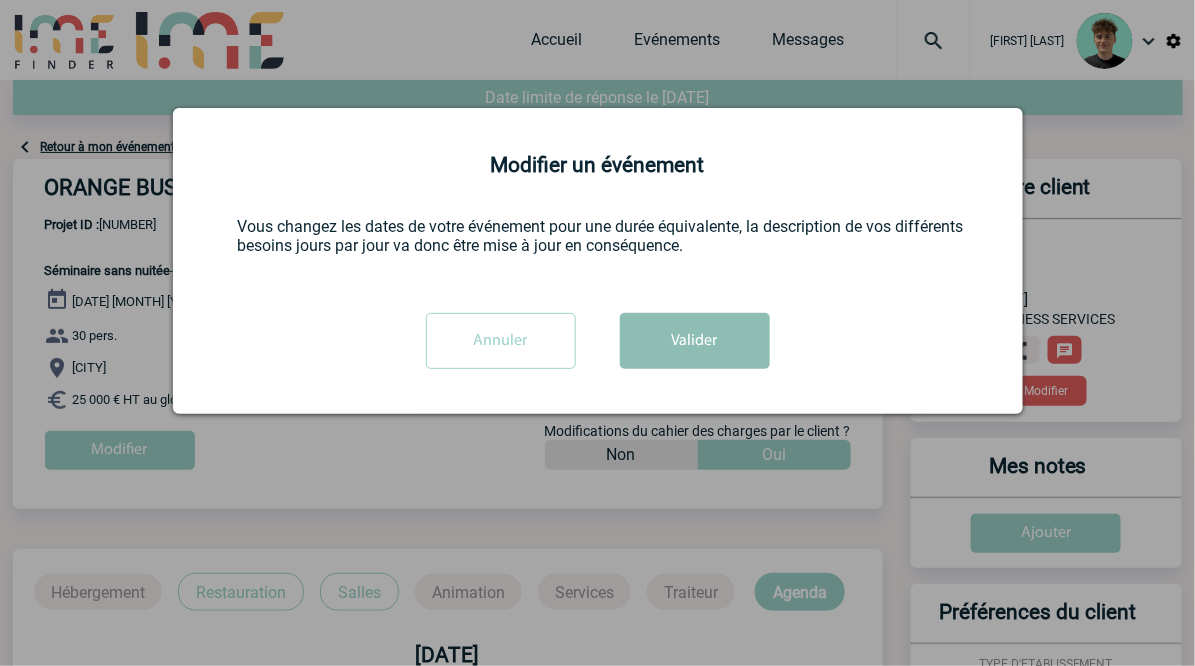 scroll, scrollTop: 0, scrollLeft: 0, axis: both 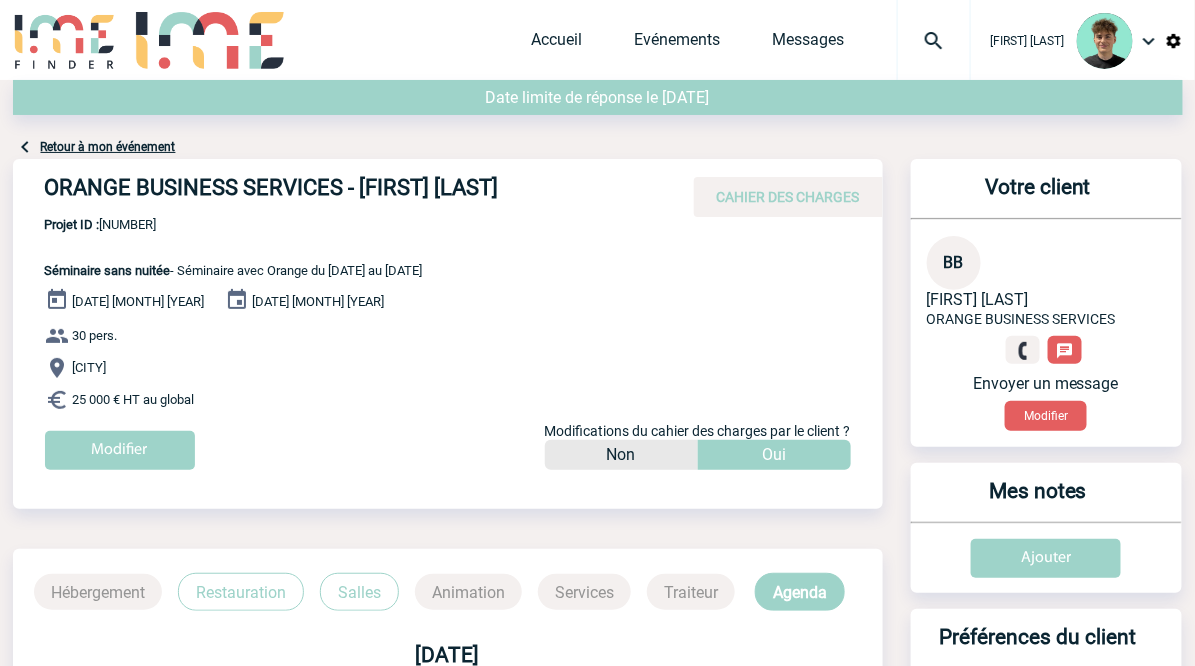 drag, startPoint x: 631, startPoint y: 345, endPoint x: 636, endPoint y: 281, distance: 64.195015 